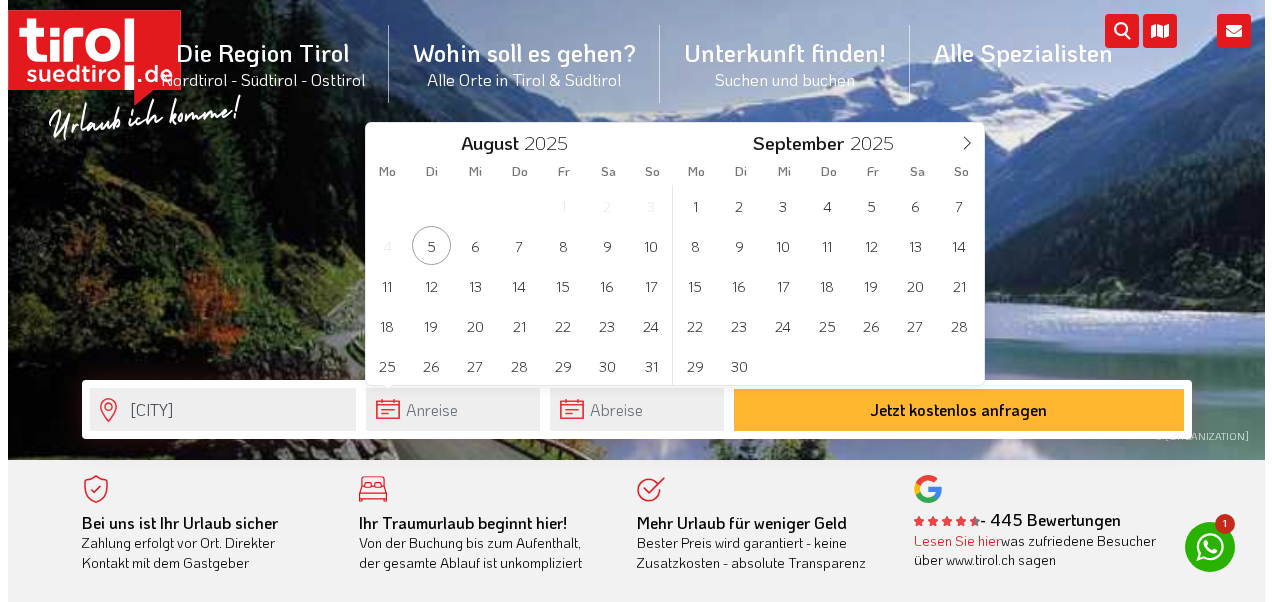 scroll, scrollTop: 0, scrollLeft: 0, axis: both 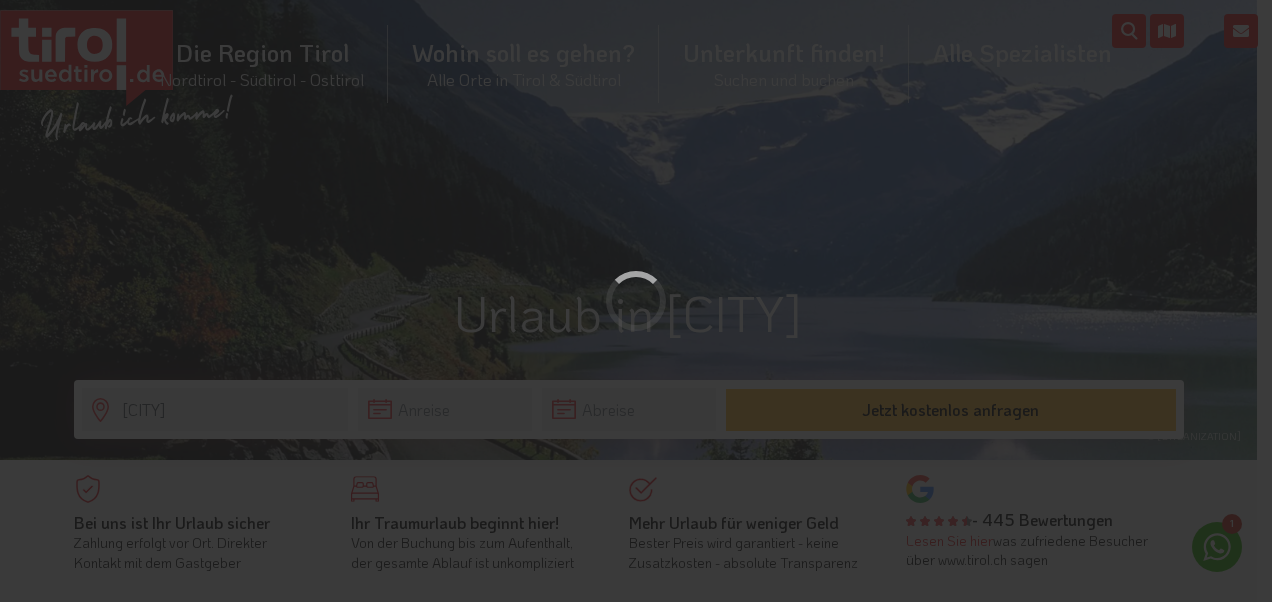 click at bounding box center [636, 301] 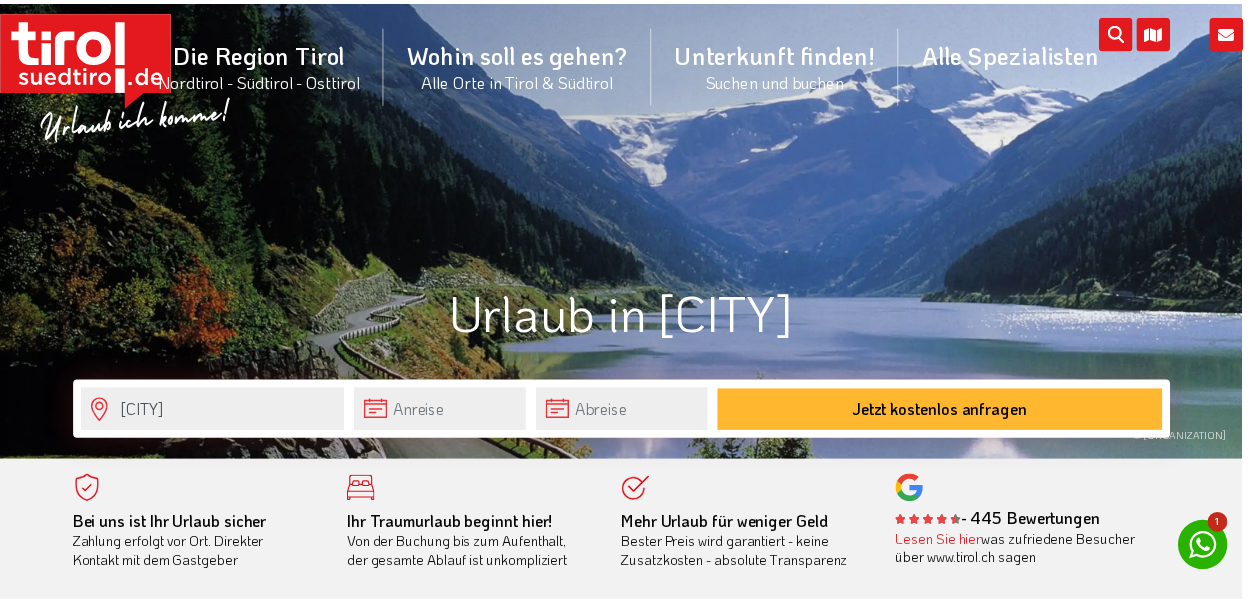 scroll, scrollTop: 0, scrollLeft: 0, axis: both 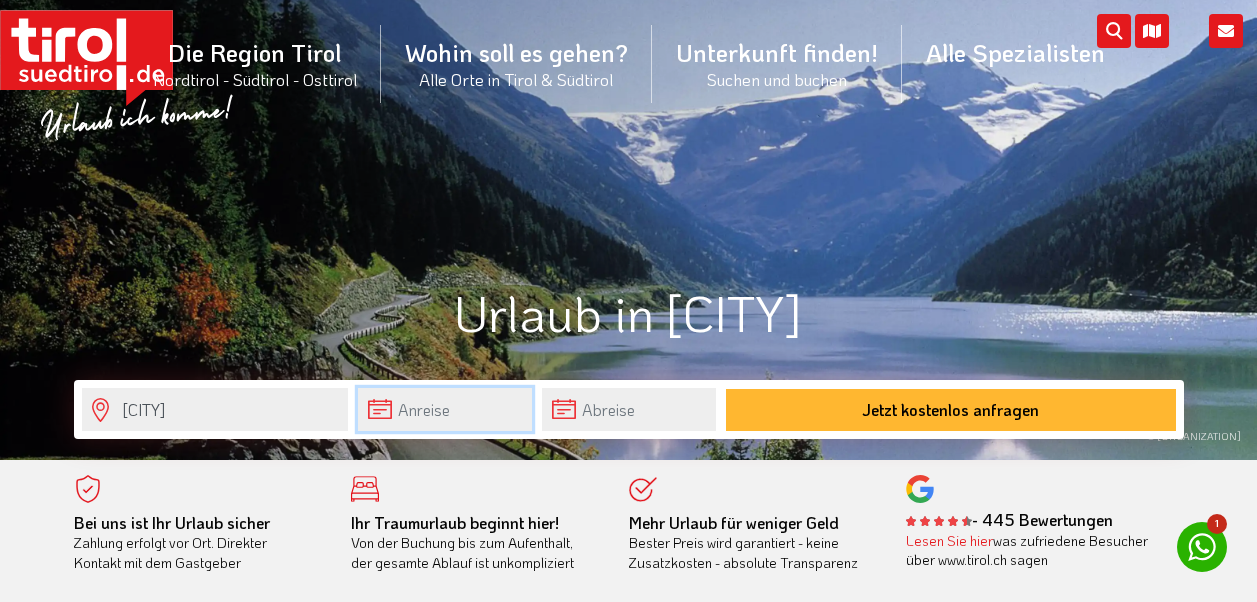 click at bounding box center [445, 409] 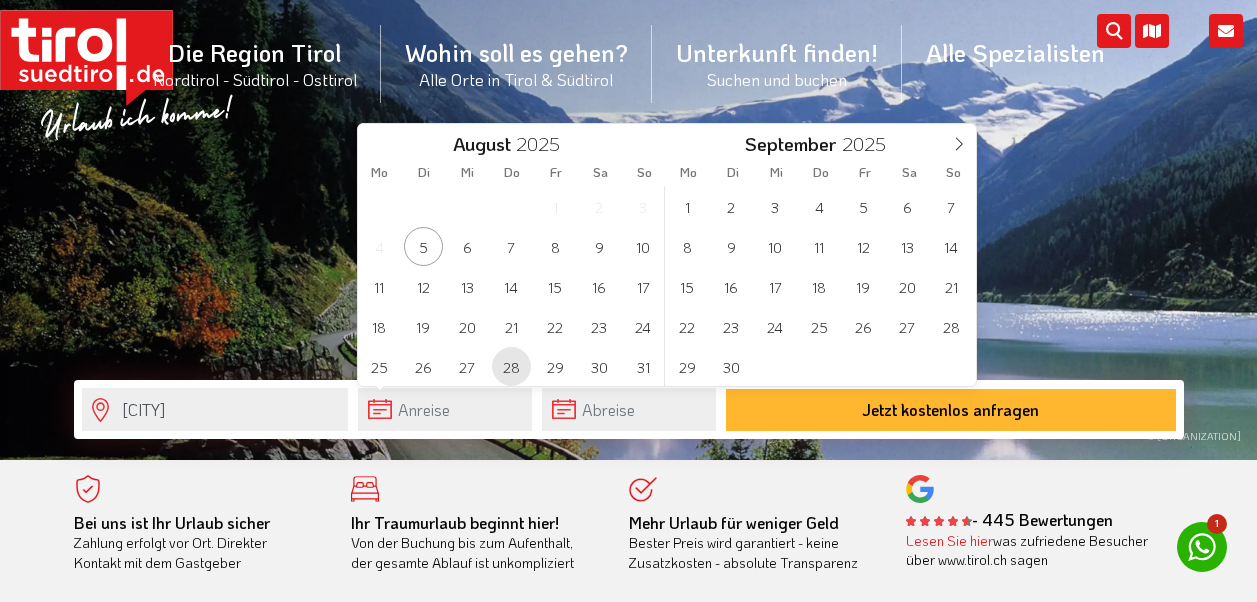 click on "28" at bounding box center [511, 366] 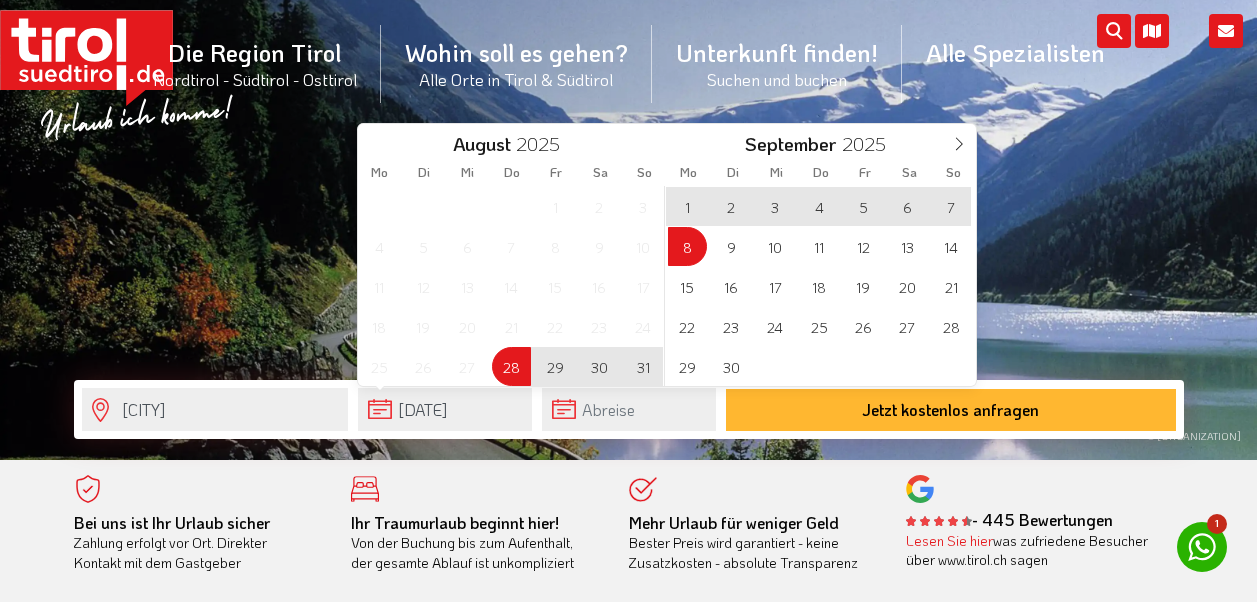 click on "8" at bounding box center [687, 246] 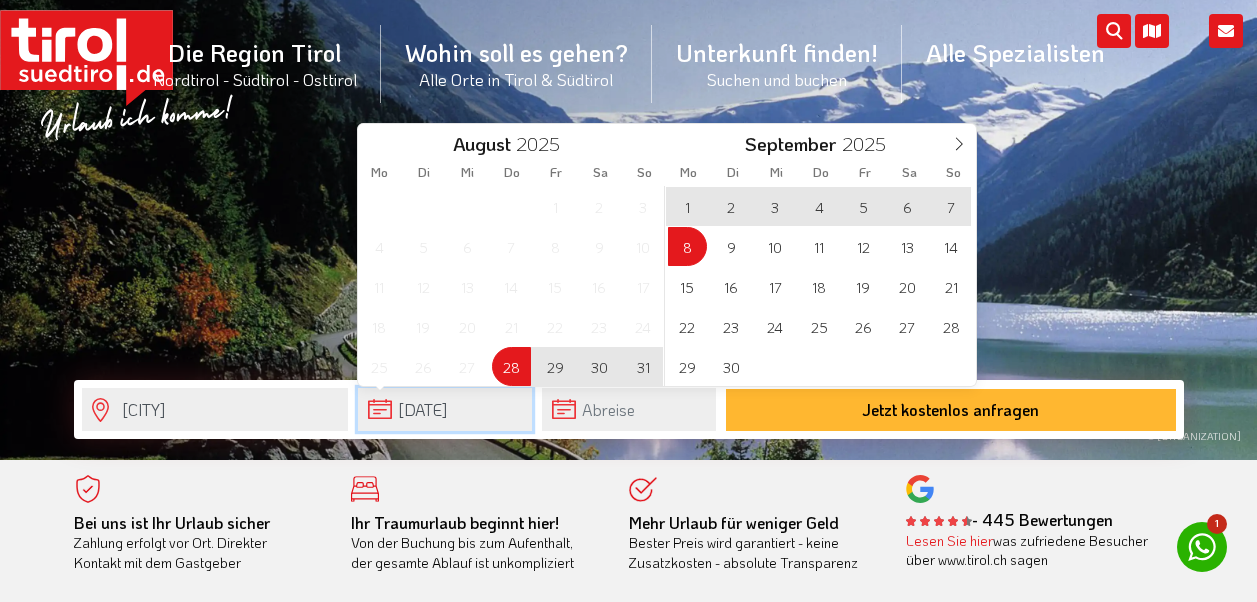 type on "[DATE]" 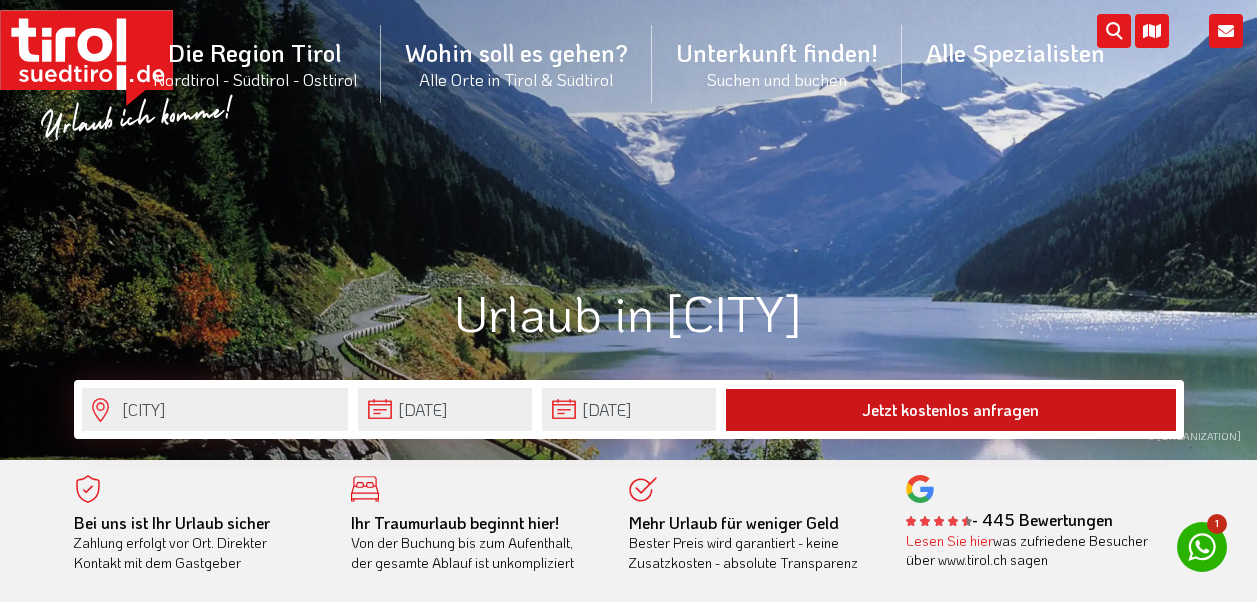 click on "Jetzt kostenlos anfragen" at bounding box center (951, 410) 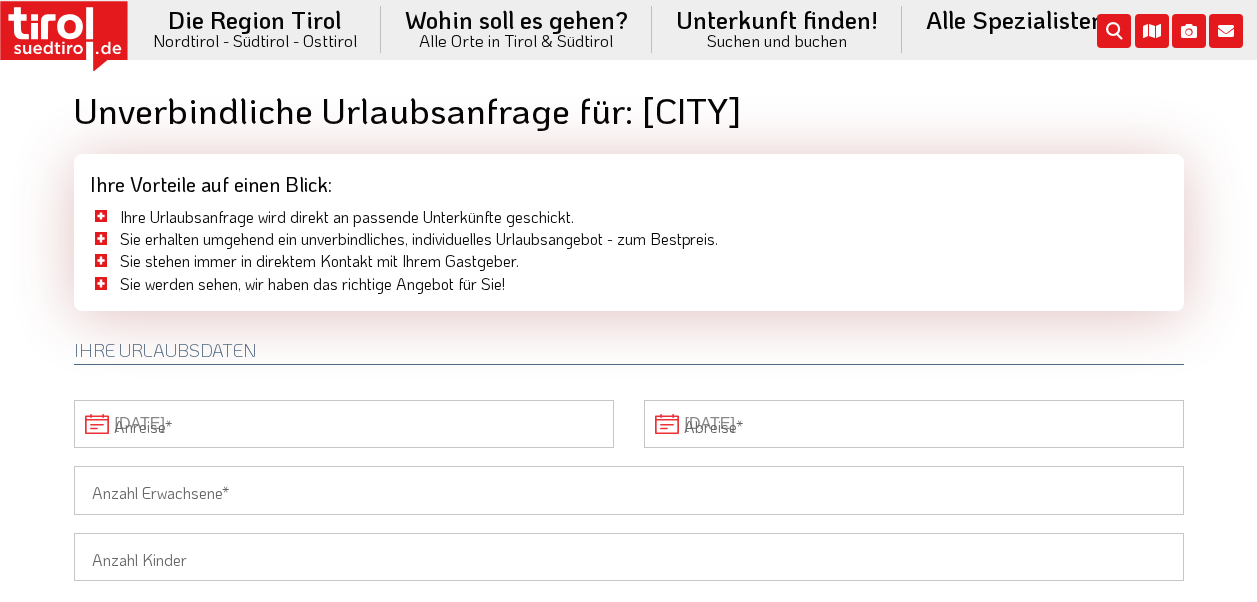 scroll, scrollTop: 0, scrollLeft: 0, axis: both 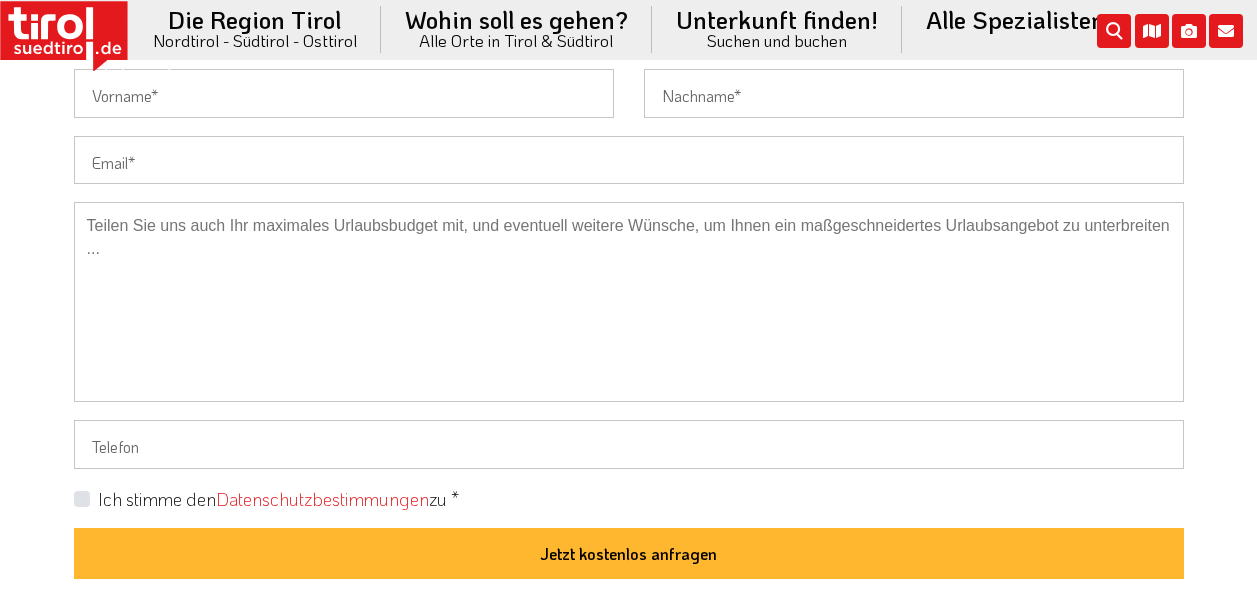drag, startPoint x: 564, startPoint y: 219, endPoint x: 621, endPoint y: 233, distance: 58.694122 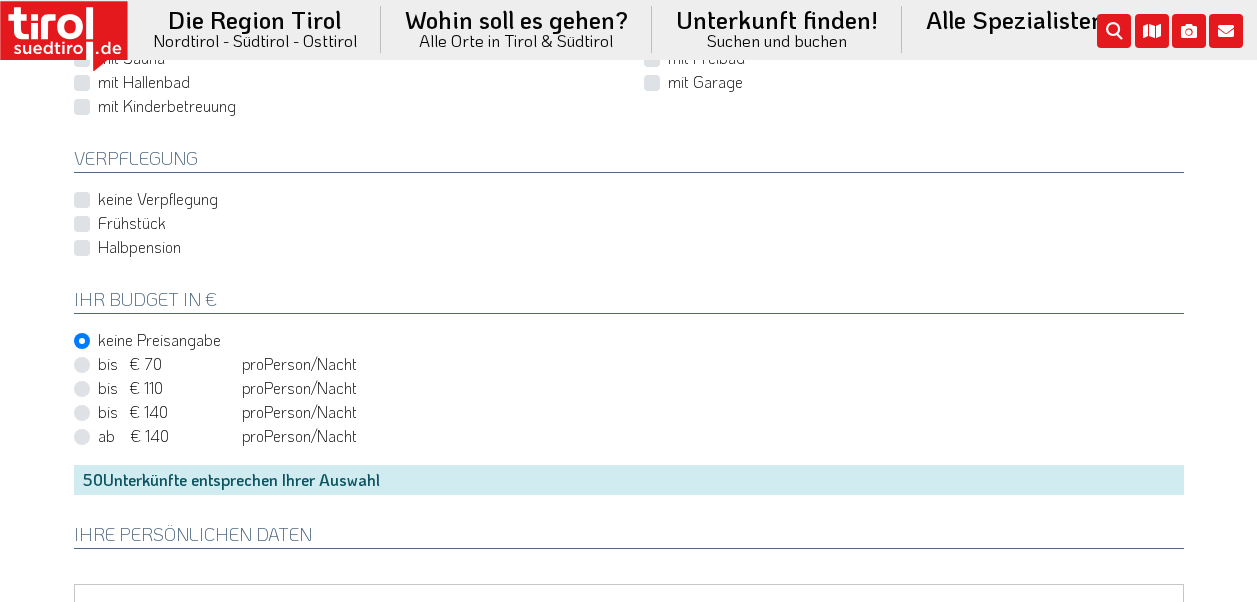 scroll, scrollTop: 900, scrollLeft: 0, axis: vertical 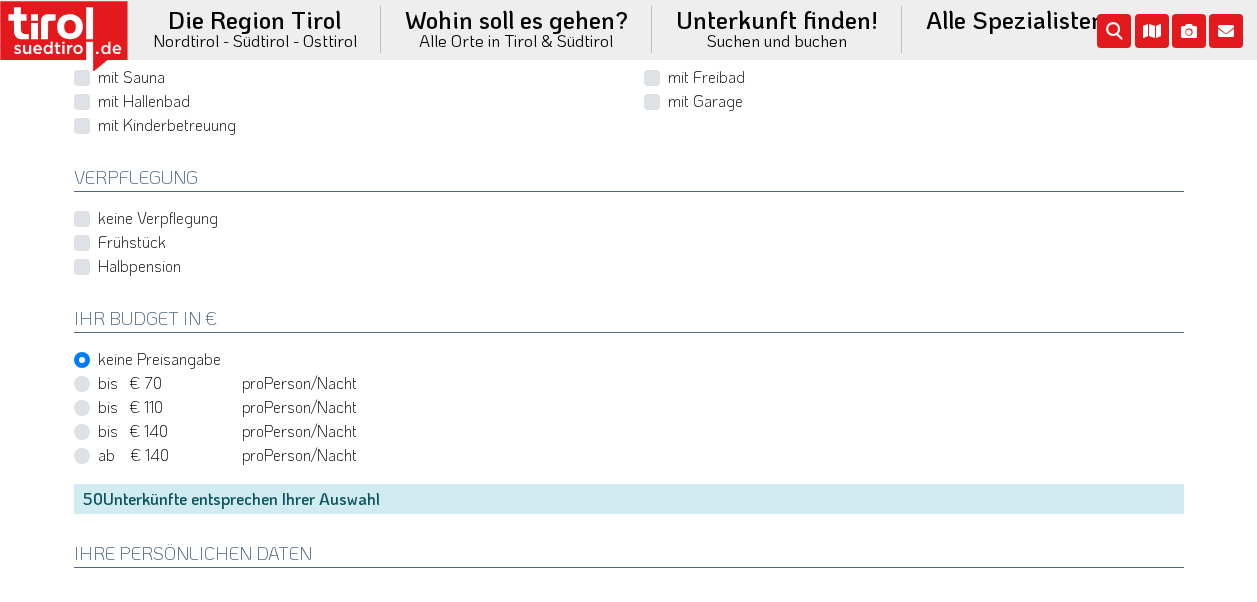 click on "Frühstück" at bounding box center [132, 242] 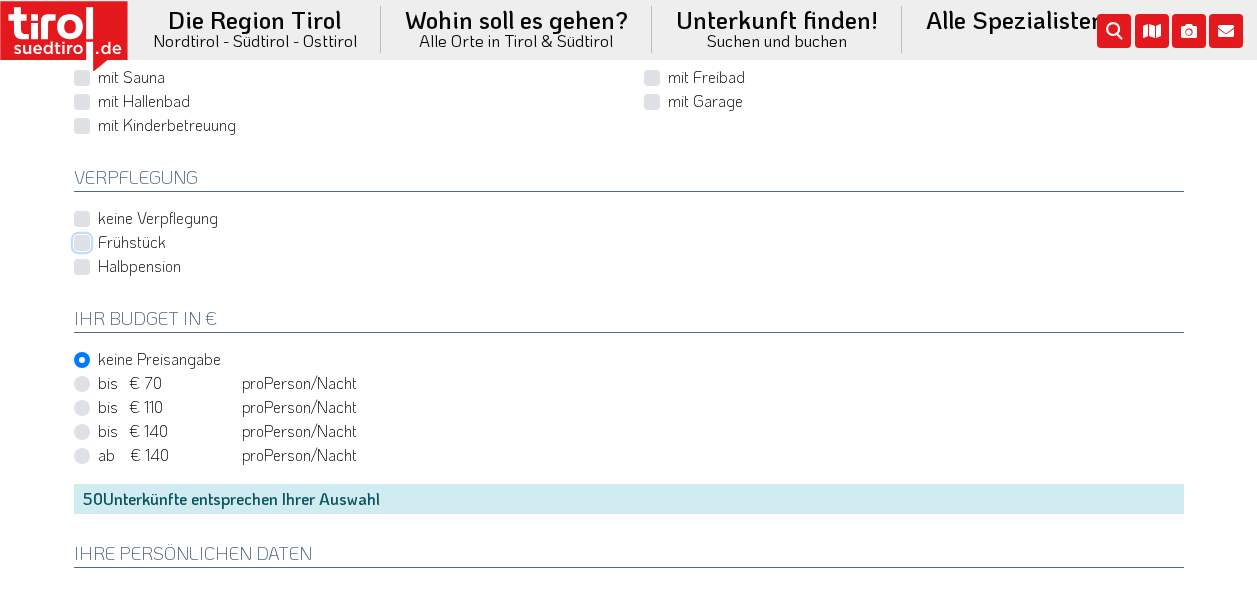 click on "Frühstück" at bounding box center (633, 242) 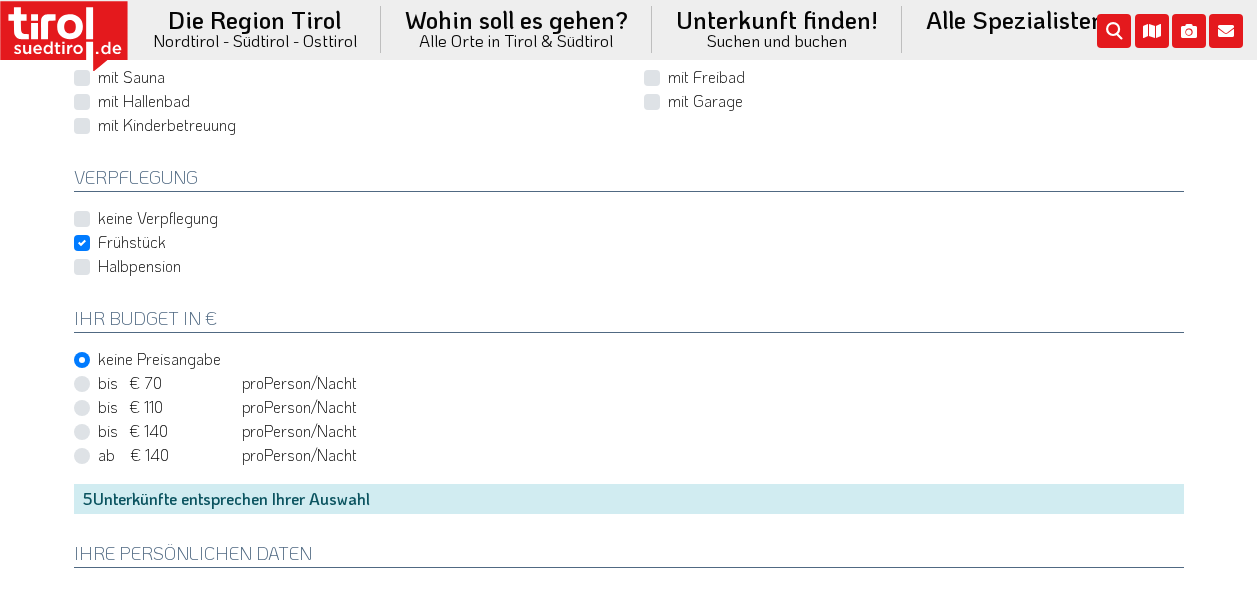 click on "bis   € 70   bis  CHF 65  pro  Person Einheit /Nacht" at bounding box center [227, 383] 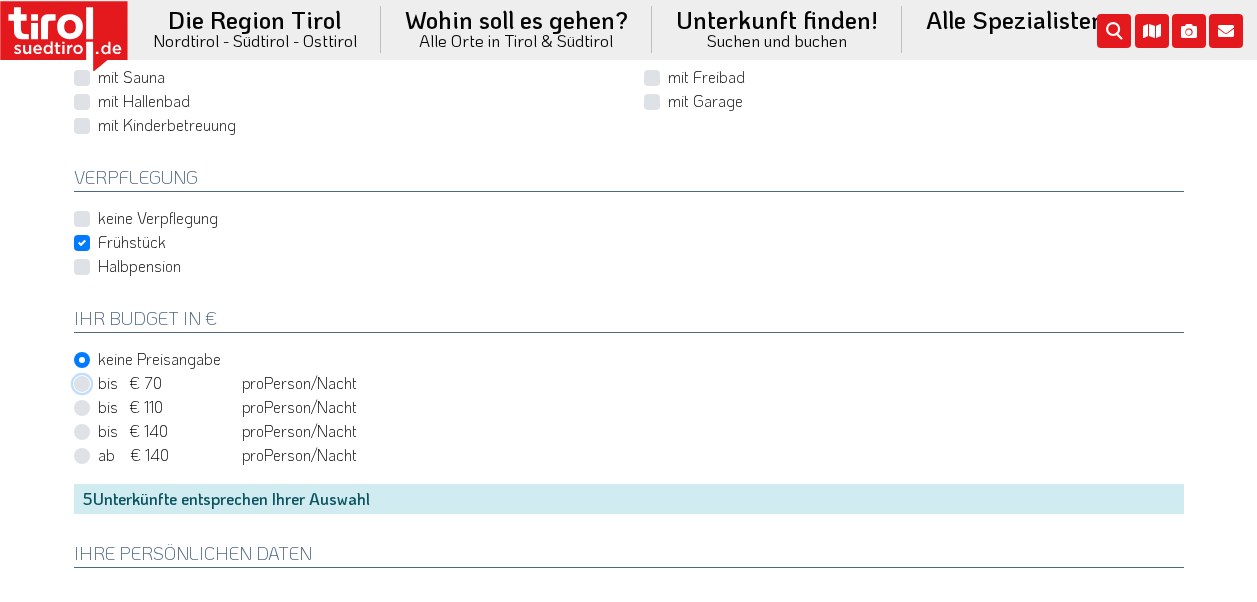 click on "bis   € 70   bis  CHF 65  pro  Person Einheit /Nacht" at bounding box center (633, 383) 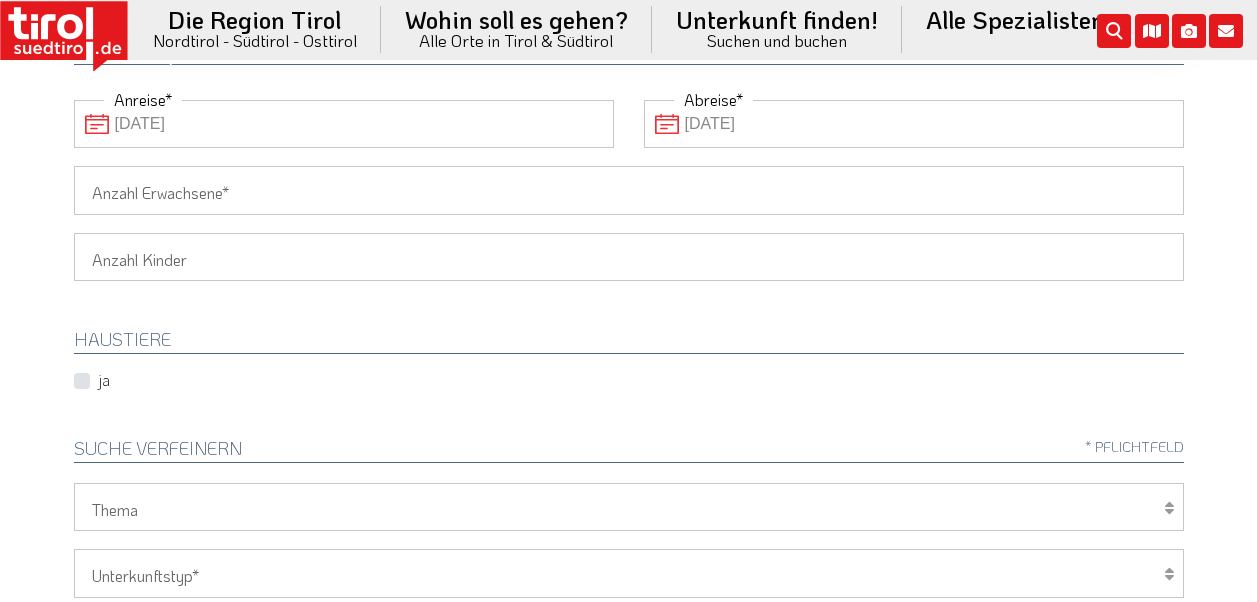 scroll, scrollTop: 200, scrollLeft: 0, axis: vertical 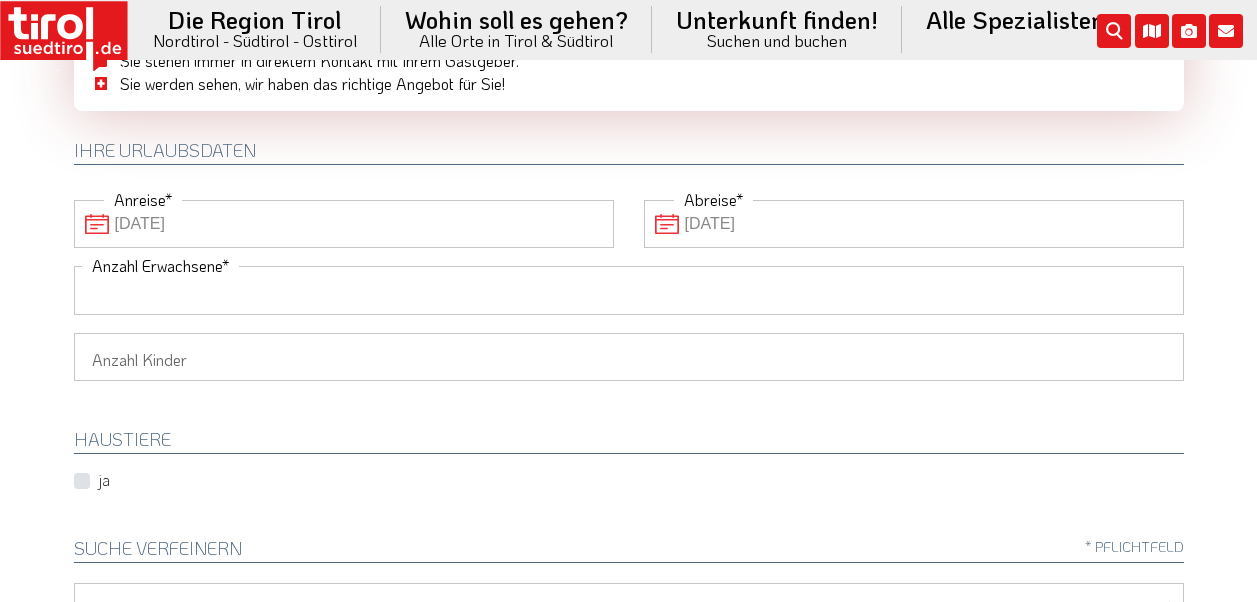click on "Anzahl Erwachsene" at bounding box center [629, 290] 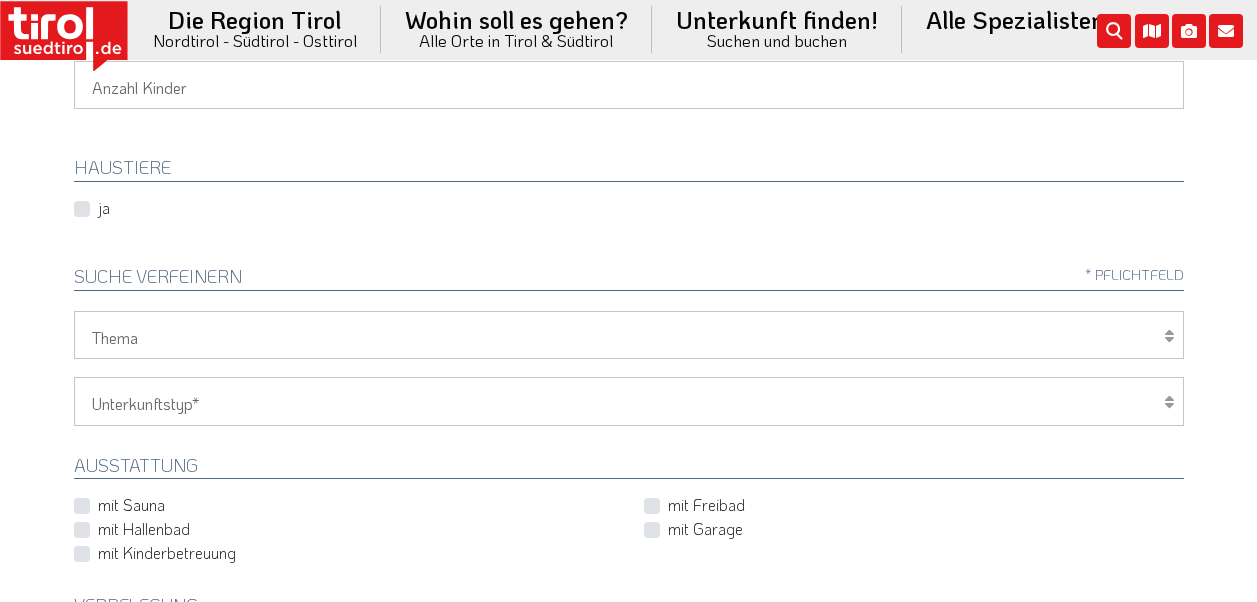 scroll, scrollTop: 500, scrollLeft: 0, axis: vertical 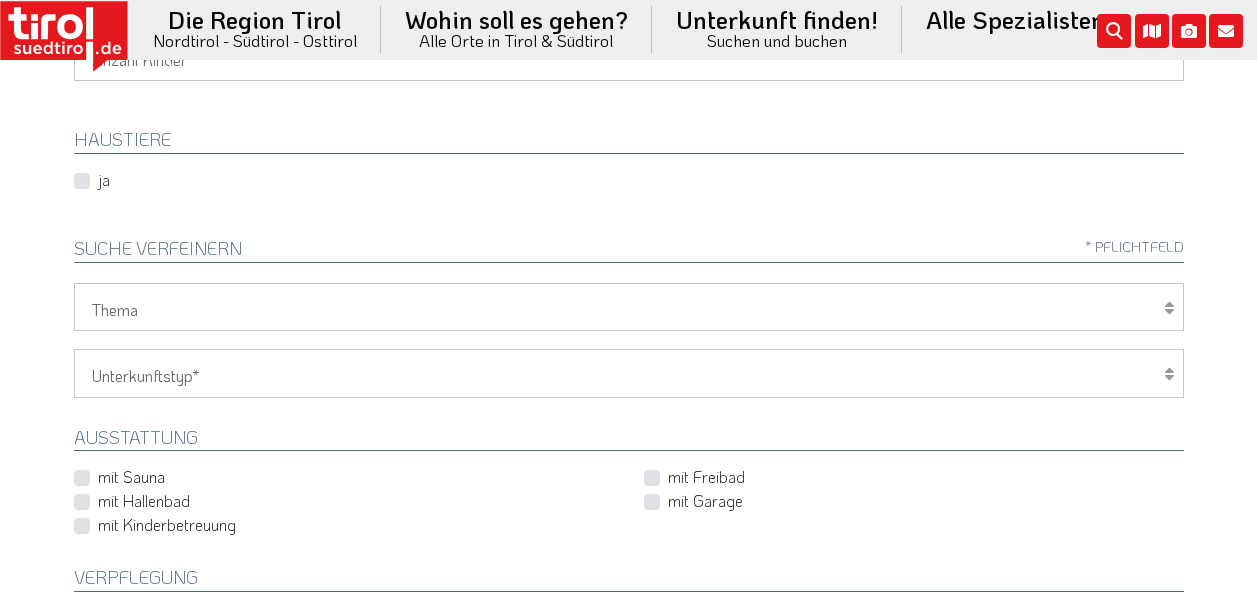 type on "2" 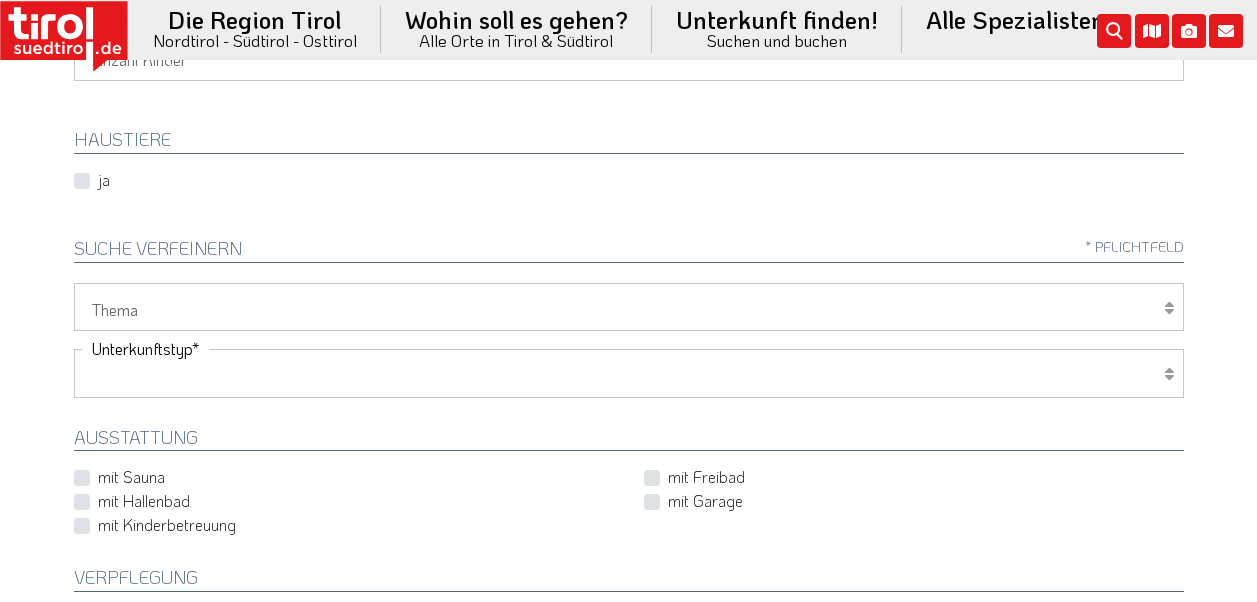 click on "Hotel 1-3 Sterne
Hotel 4-5 Sterne
Ferienwohnung
Chalet/Ferienhaus
Bauernhöfe" at bounding box center (629, 373) 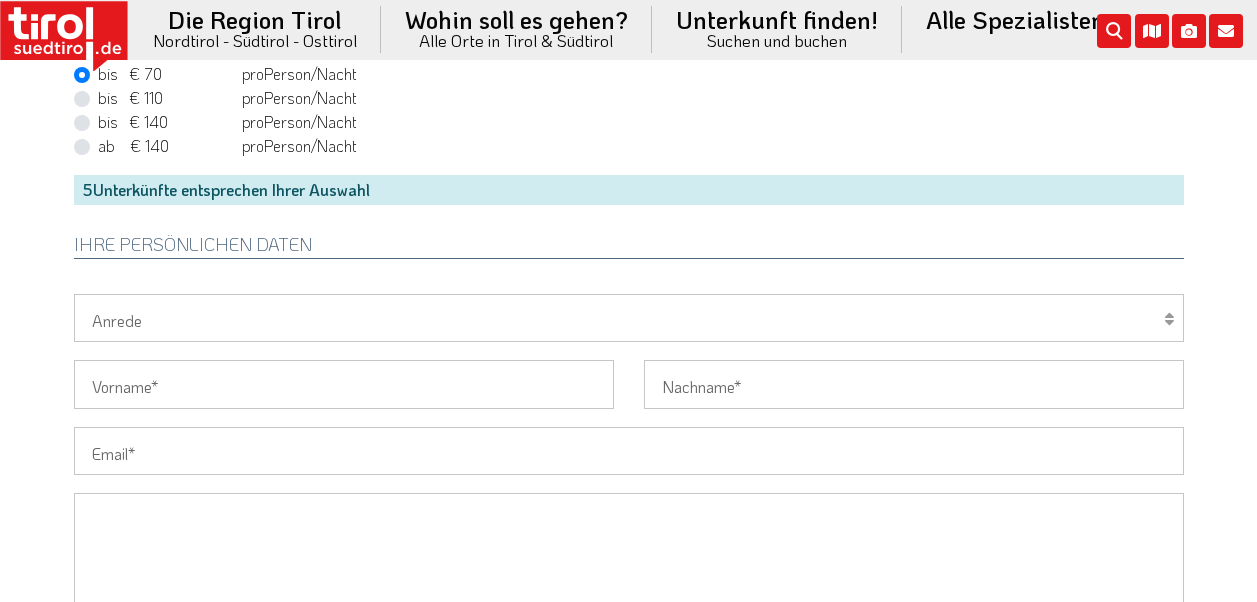 scroll, scrollTop: 1200, scrollLeft: 0, axis: vertical 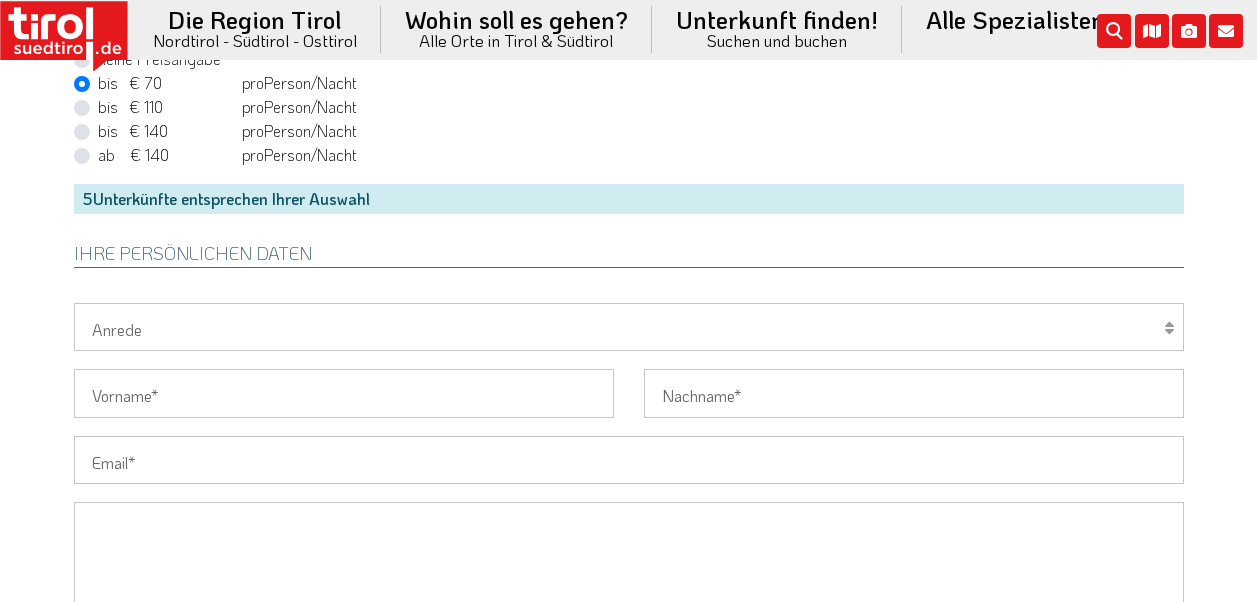 click on "Herr
Frau
Familie" at bounding box center [629, 327] 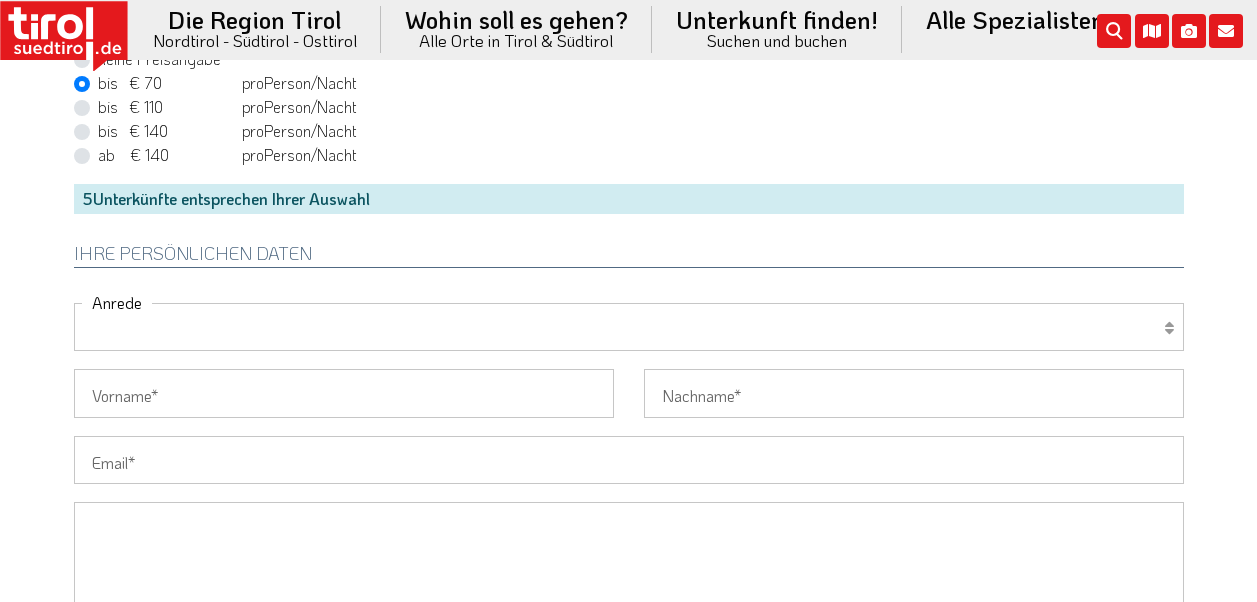 select on "Herr" 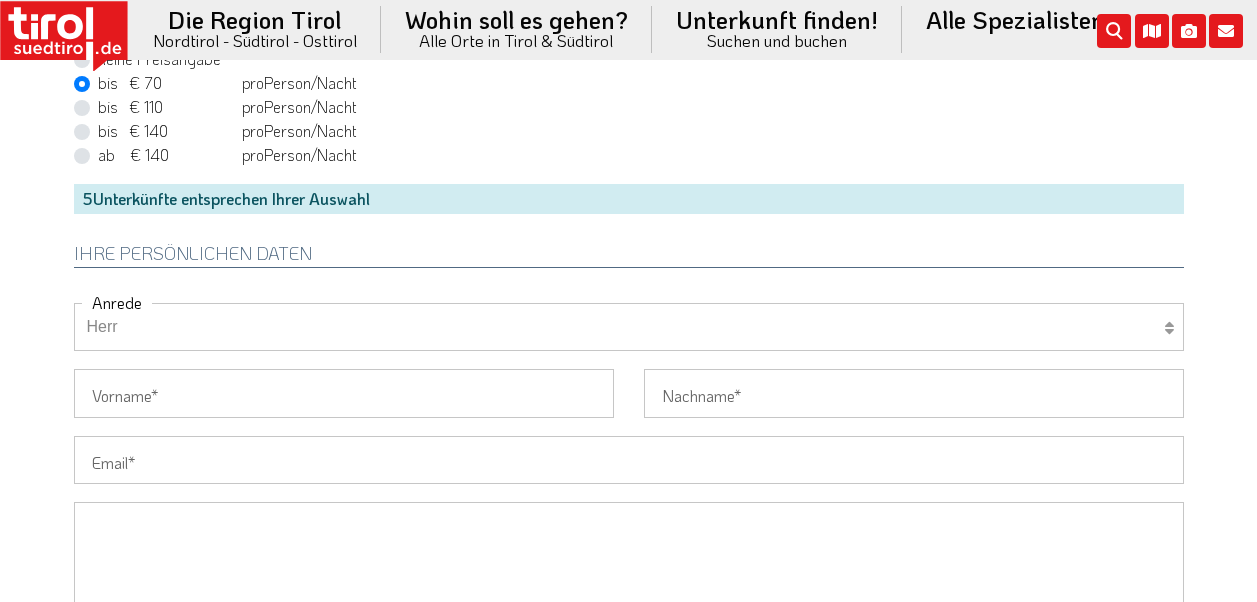 click on "Herr
Frau
Familie" at bounding box center (629, 327) 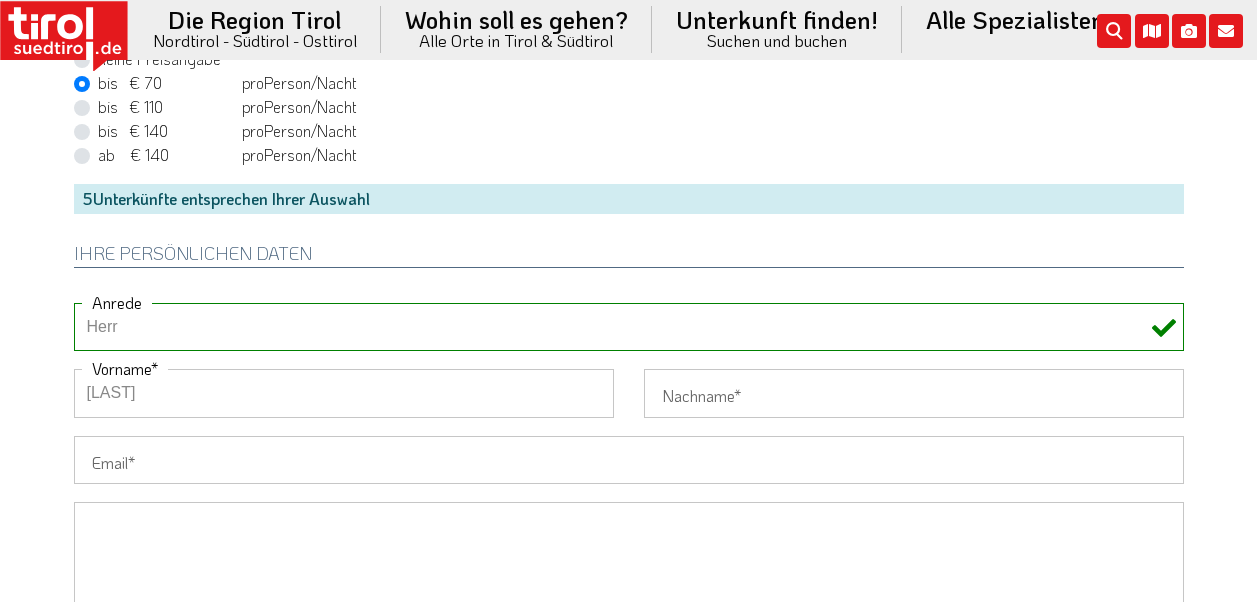 click on "thorsten" at bounding box center (344, 393) 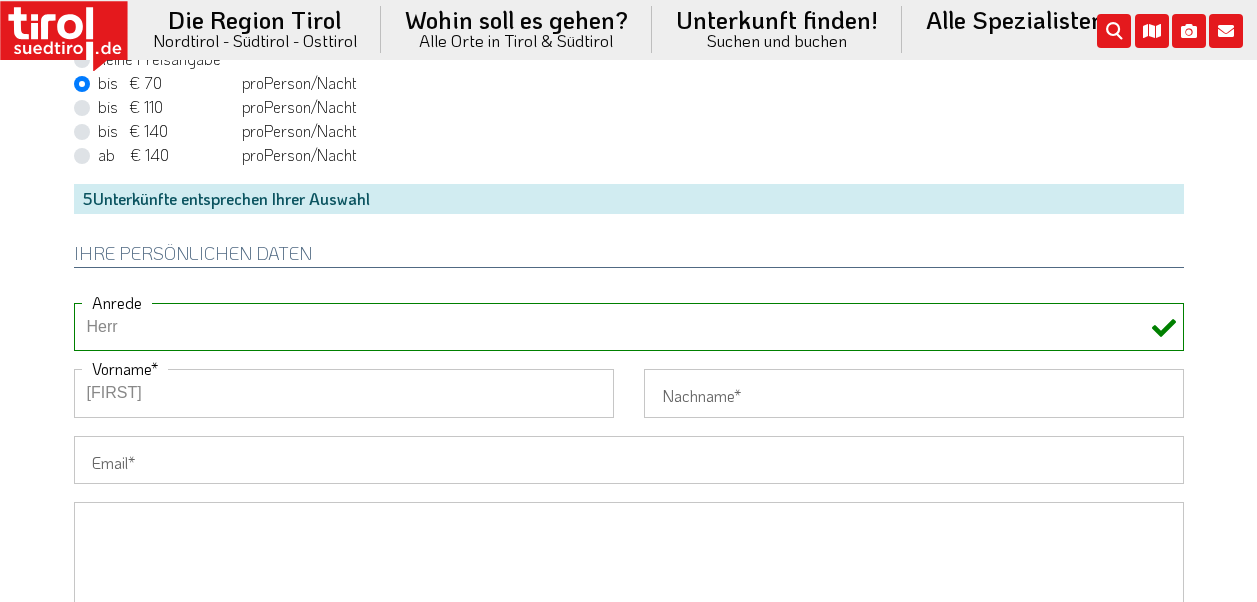 type on "Thorsten" 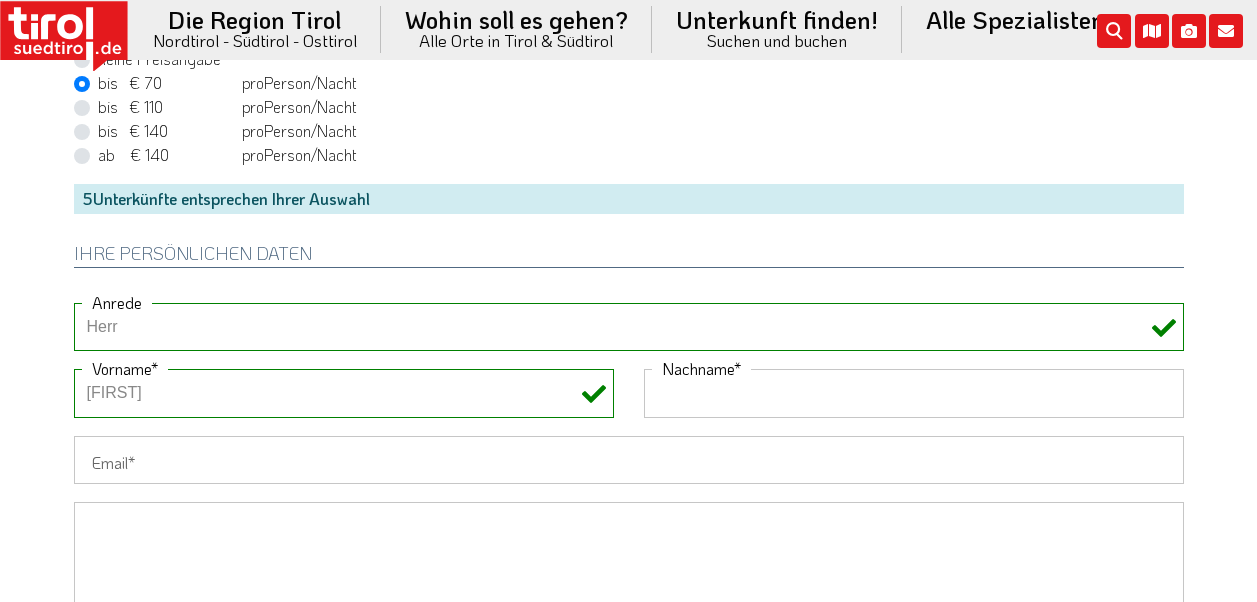 type on "Seitz" 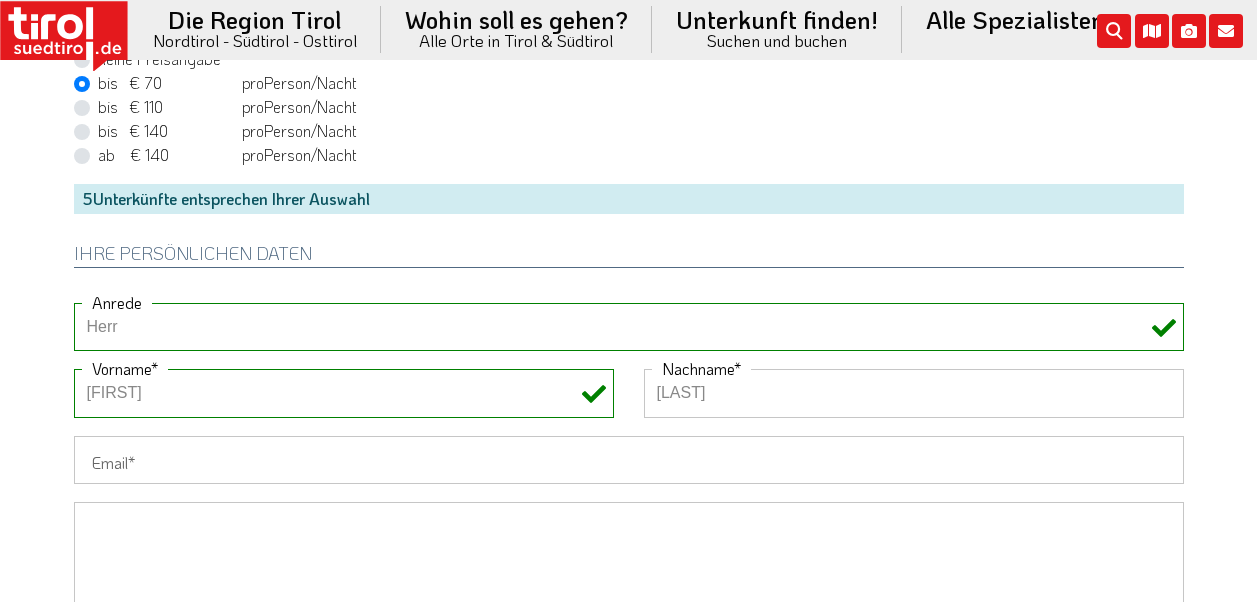type on "thorse1@web.de" 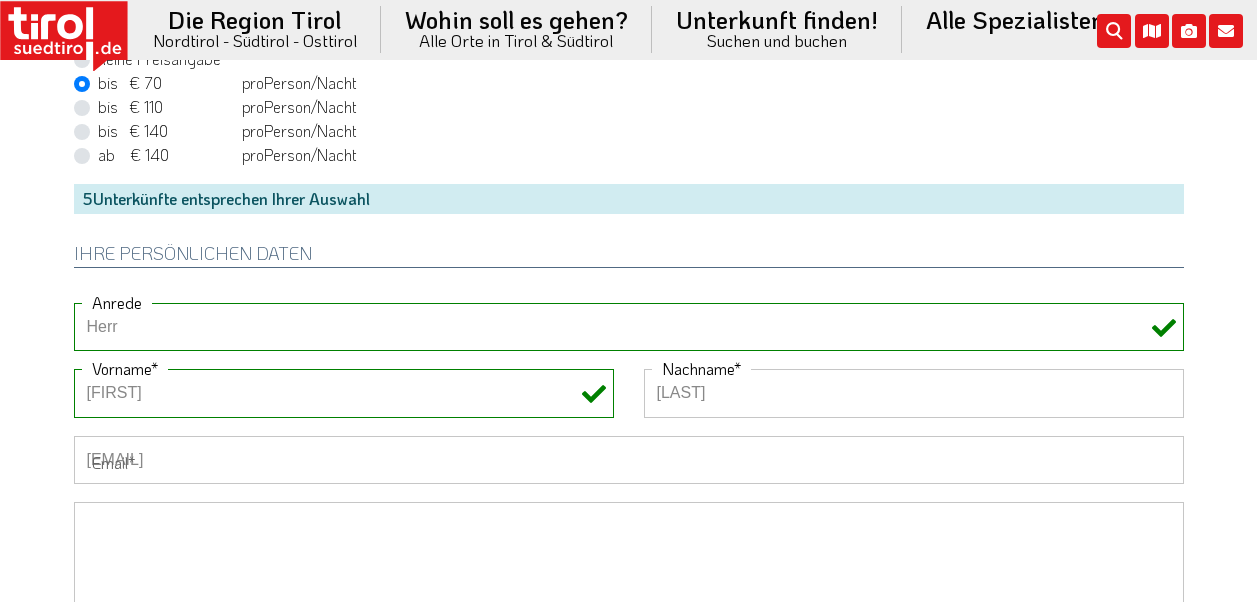 type on "+4915755201863" 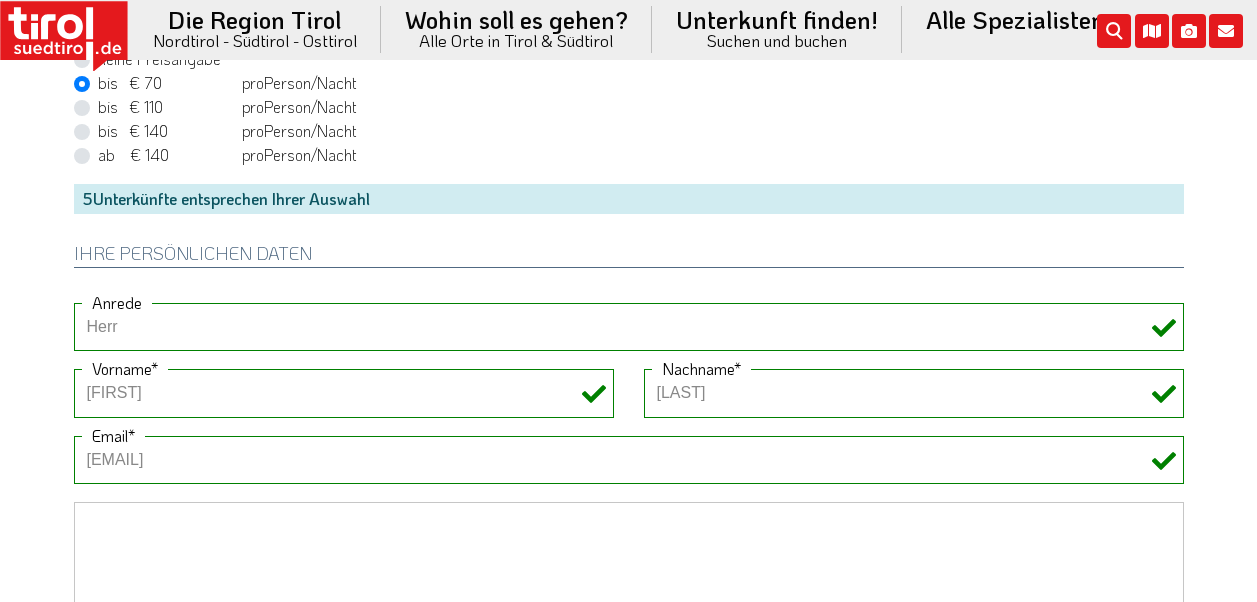 click on "Ihre persönlichen Daten" at bounding box center [629, 248] 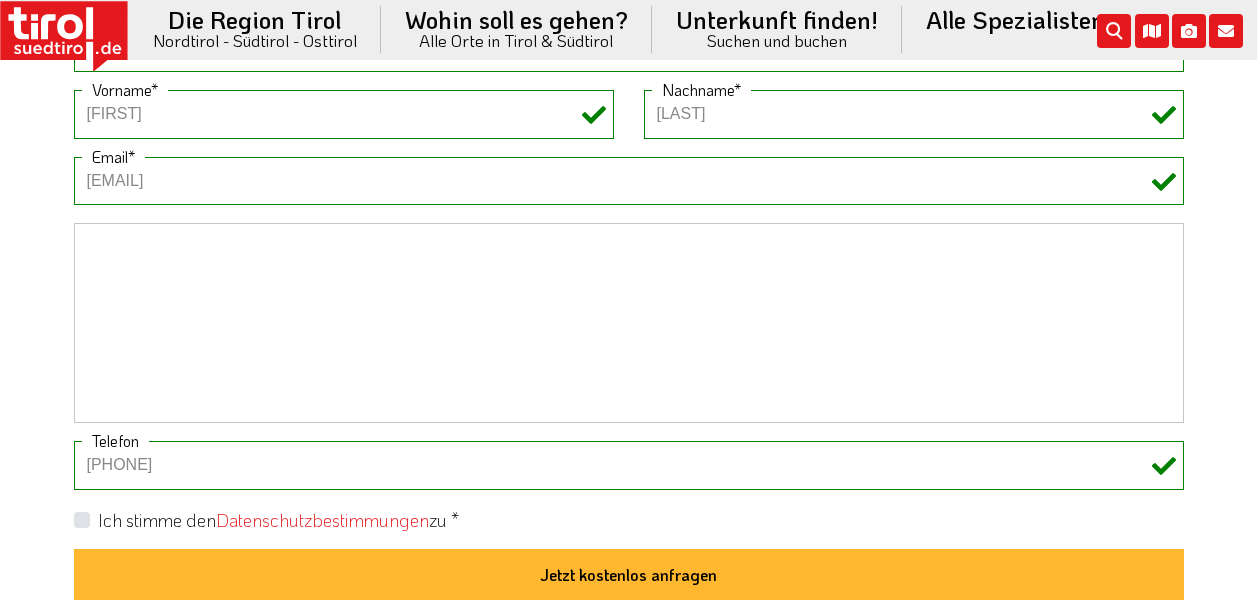 scroll, scrollTop: 1500, scrollLeft: 0, axis: vertical 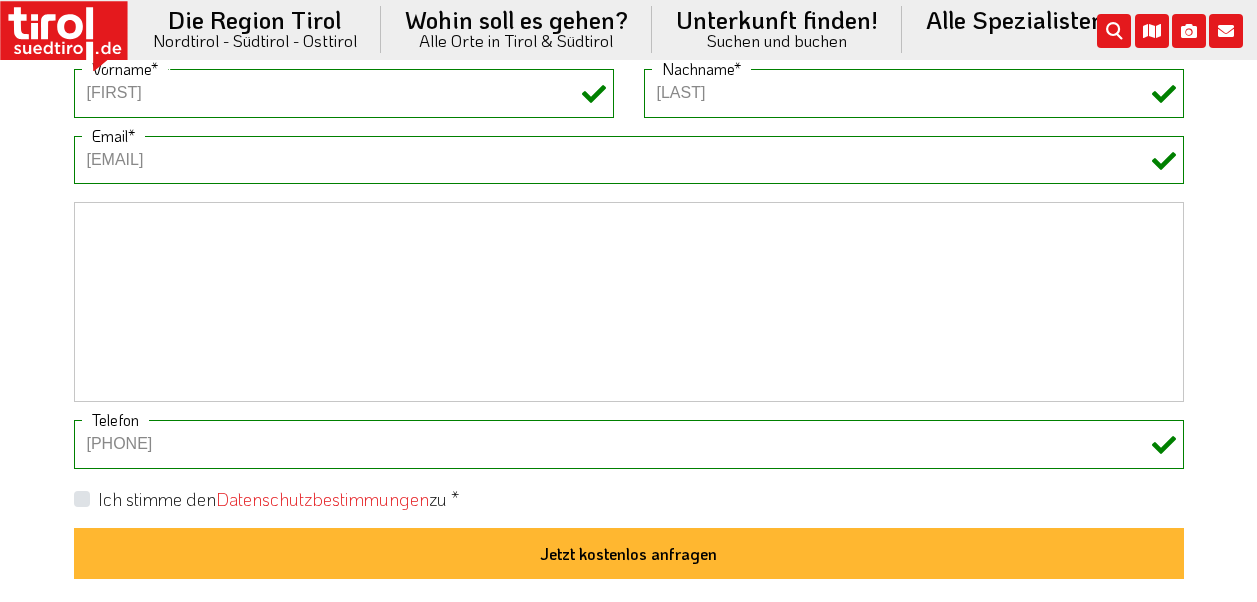 click on "Ich stimme den  Datenschutzbestimmungen  zu *" at bounding box center [278, 499] 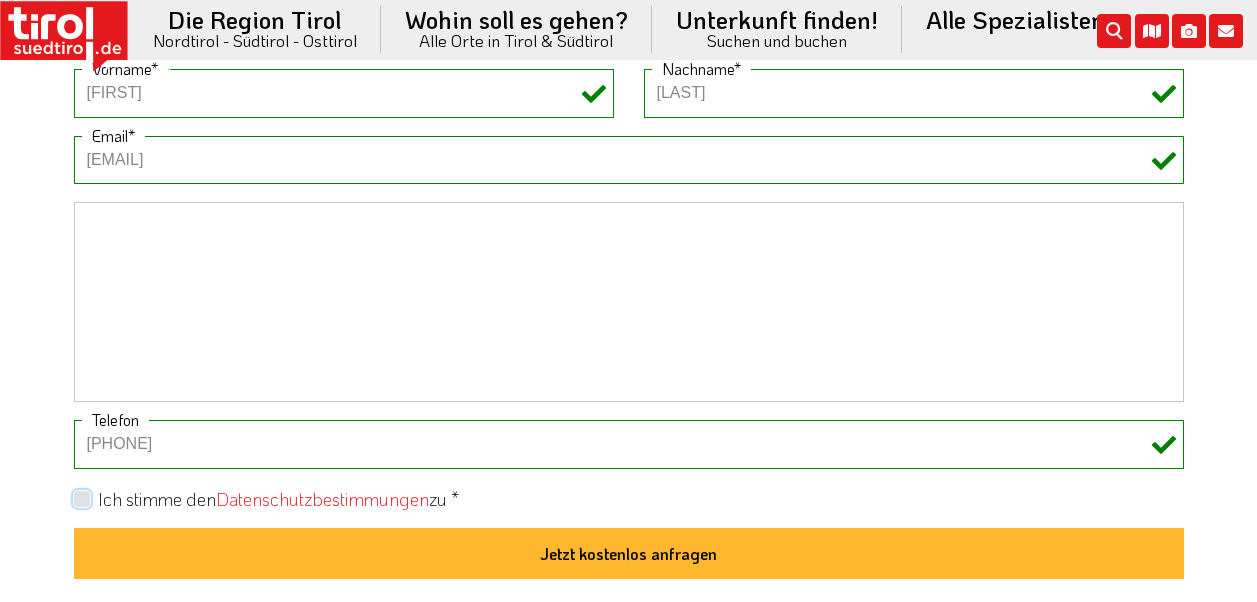 click on "Ich stimme den  Datenschutzbestimmungen  zu *" at bounding box center (633, 497) 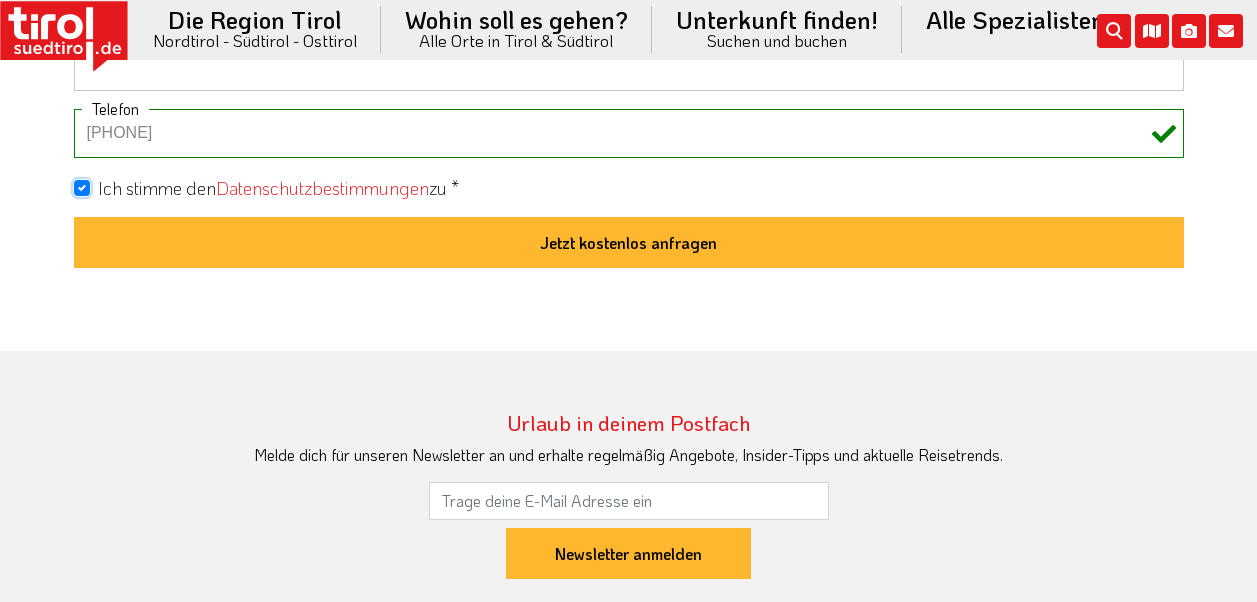 scroll, scrollTop: 1700, scrollLeft: 0, axis: vertical 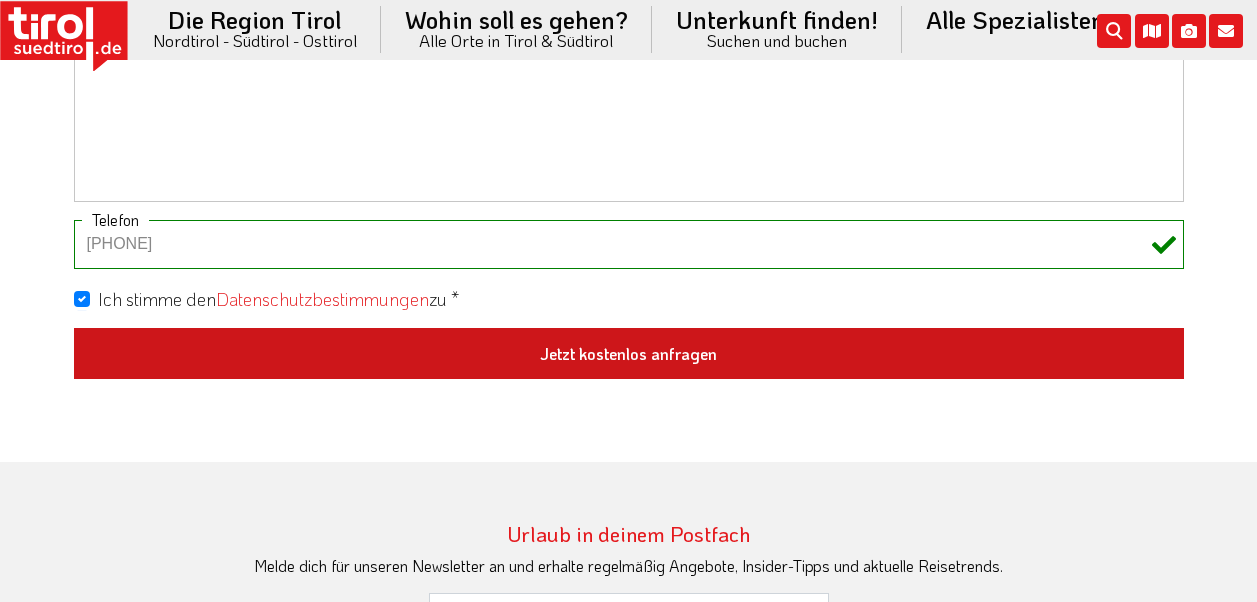 click on "Jetzt kostenlos anfragen" at bounding box center [629, 354] 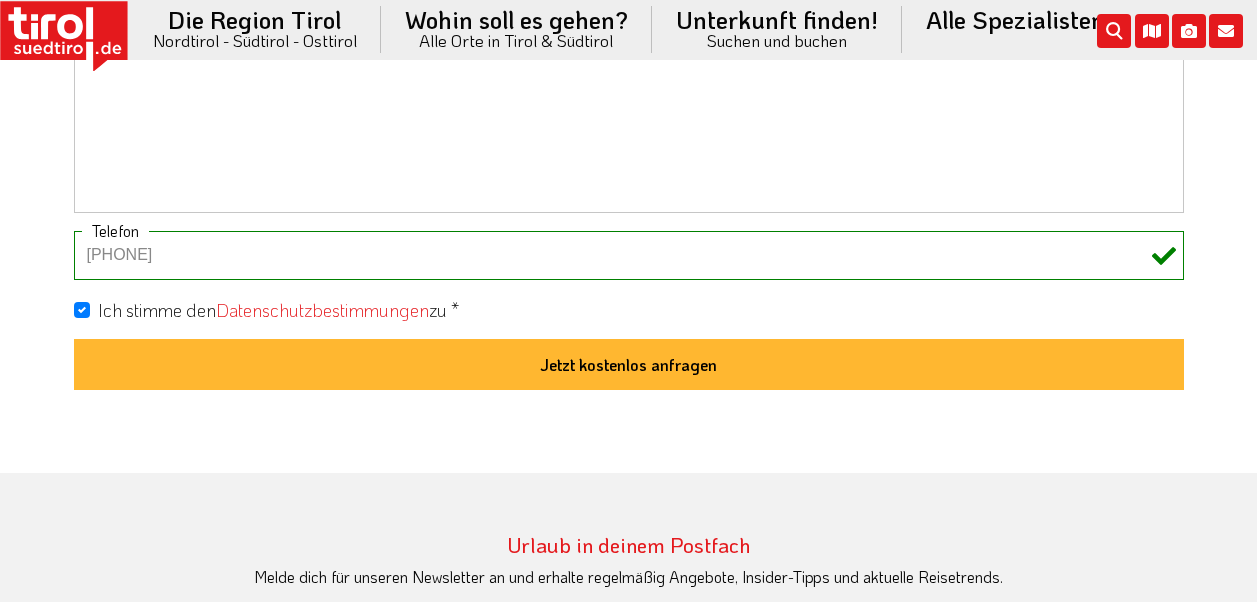 scroll, scrollTop: 1572, scrollLeft: 0, axis: vertical 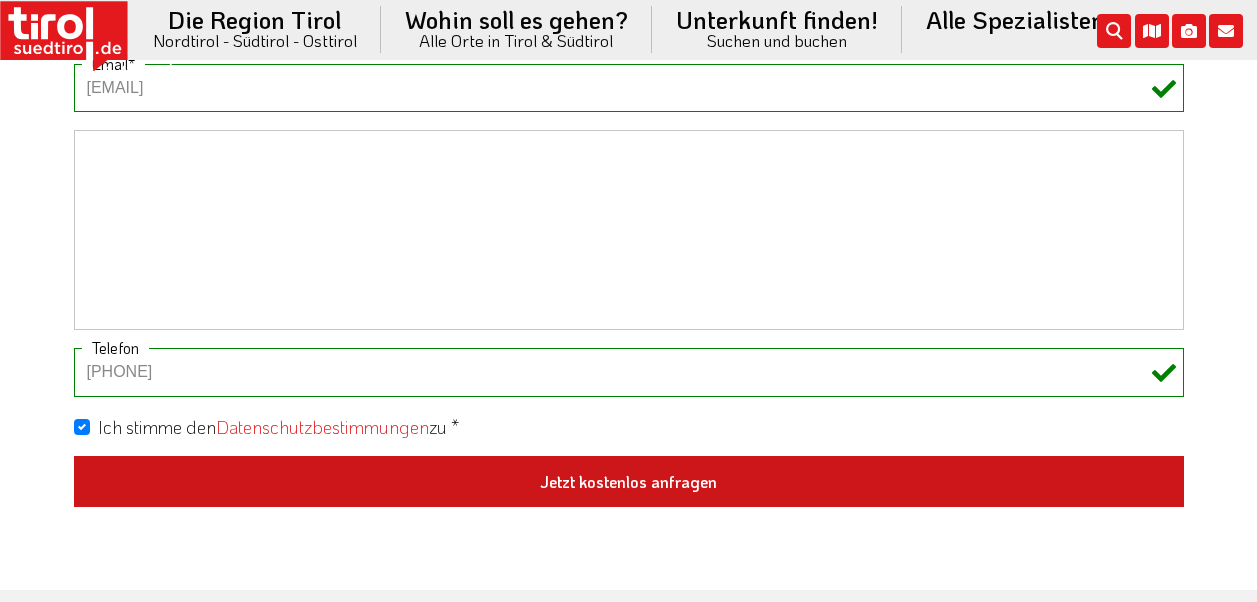 click on "Jetzt kostenlos anfragen" at bounding box center [629, 482] 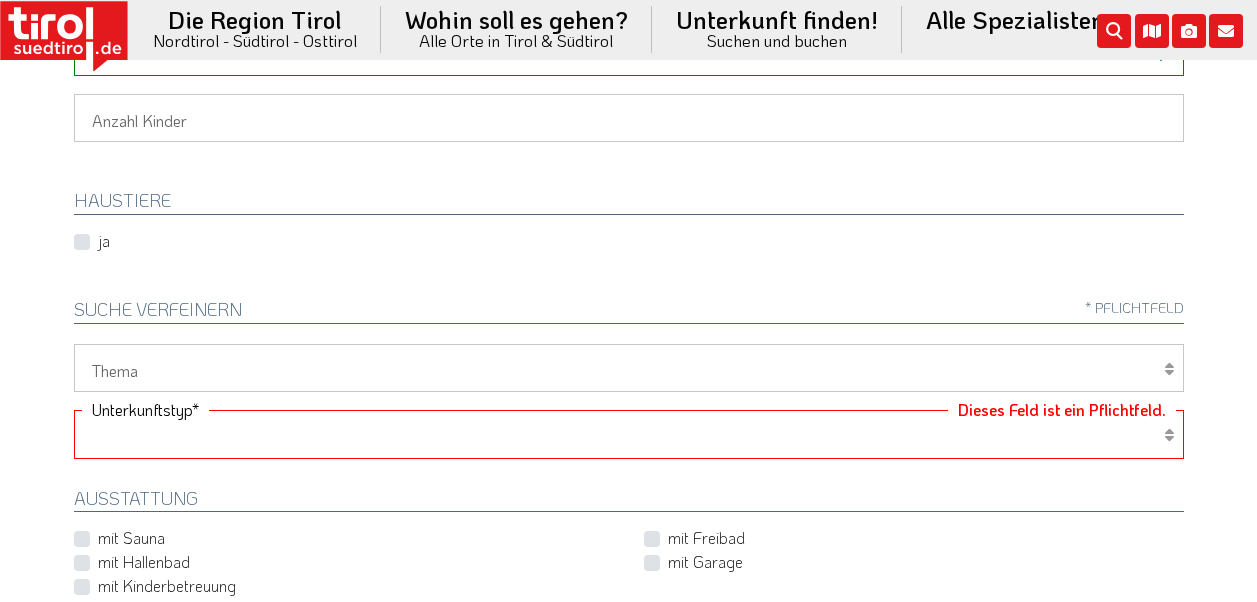 scroll, scrollTop: 500, scrollLeft: 0, axis: vertical 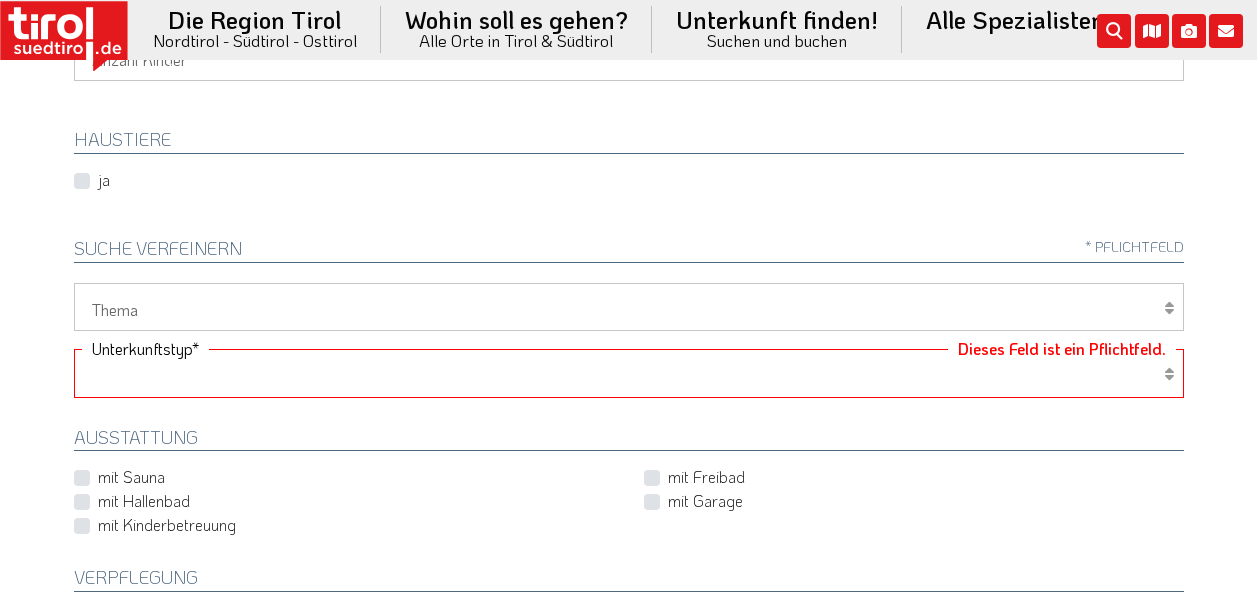 click at bounding box center [1169, 374] 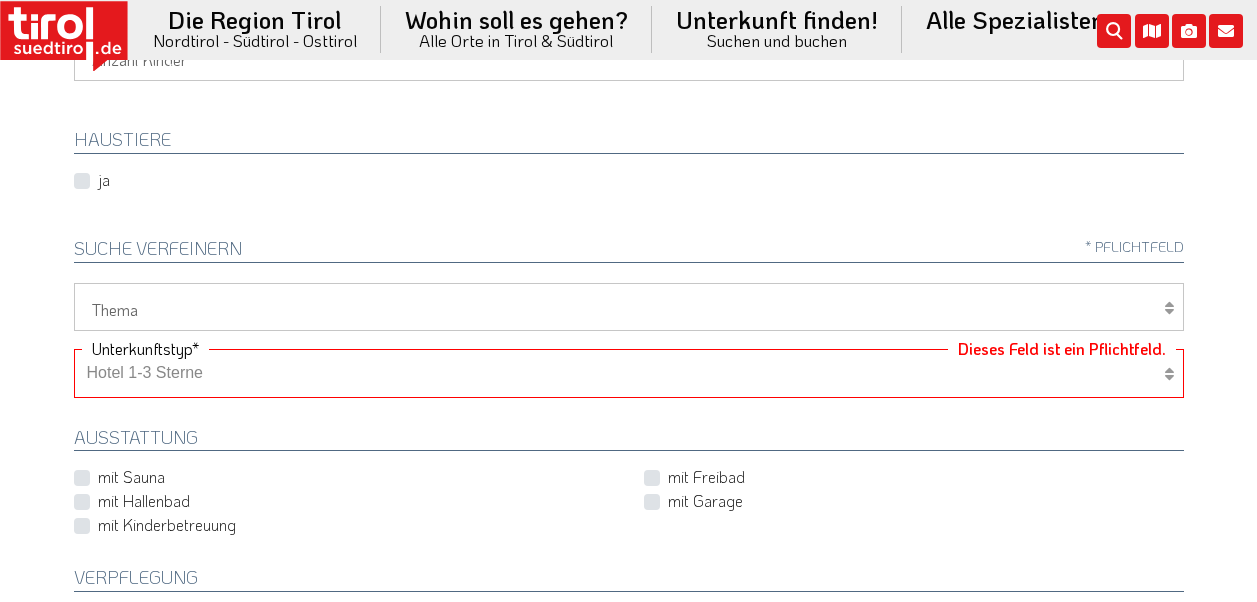 click on "Hotel 1-3 Sterne
Hotel 4-5 Sterne
Ferienwohnung
Chalet/Ferienhaus
Bauernhöfe" at bounding box center [629, 373] 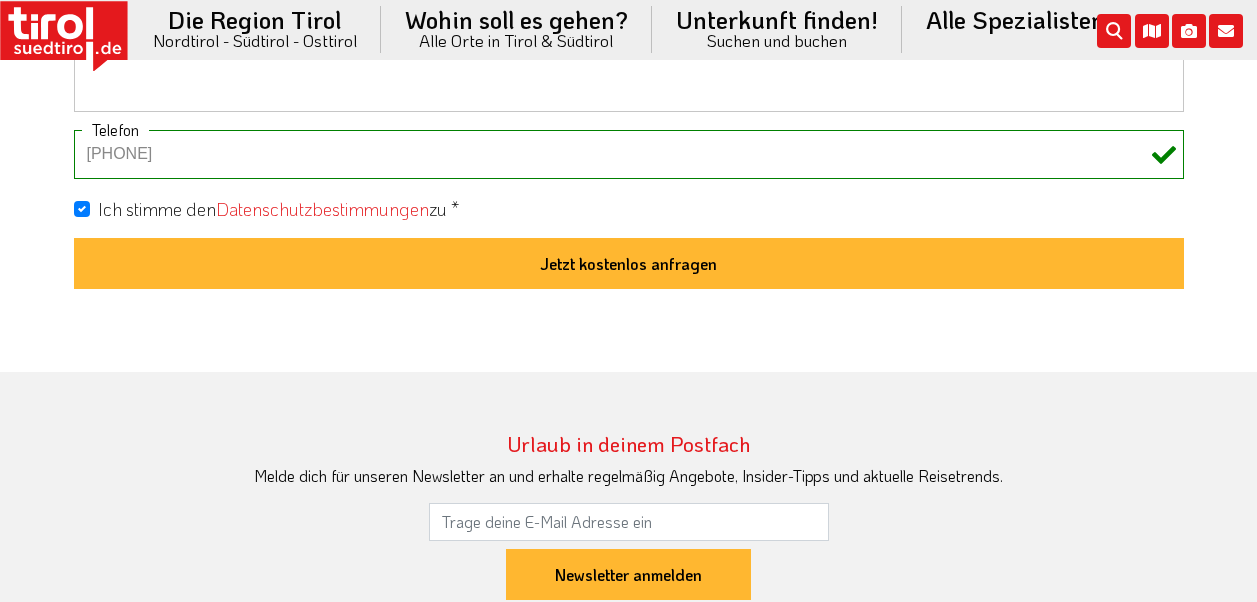scroll, scrollTop: 1800, scrollLeft: 0, axis: vertical 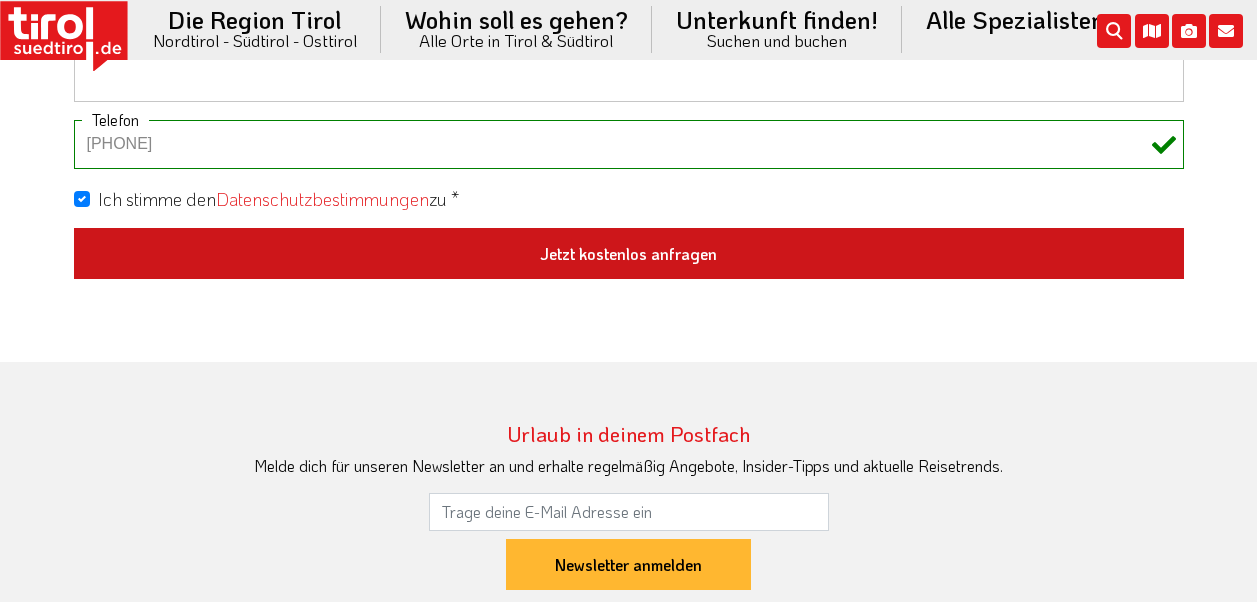 click on "Jetzt kostenlos anfragen" at bounding box center (629, 254) 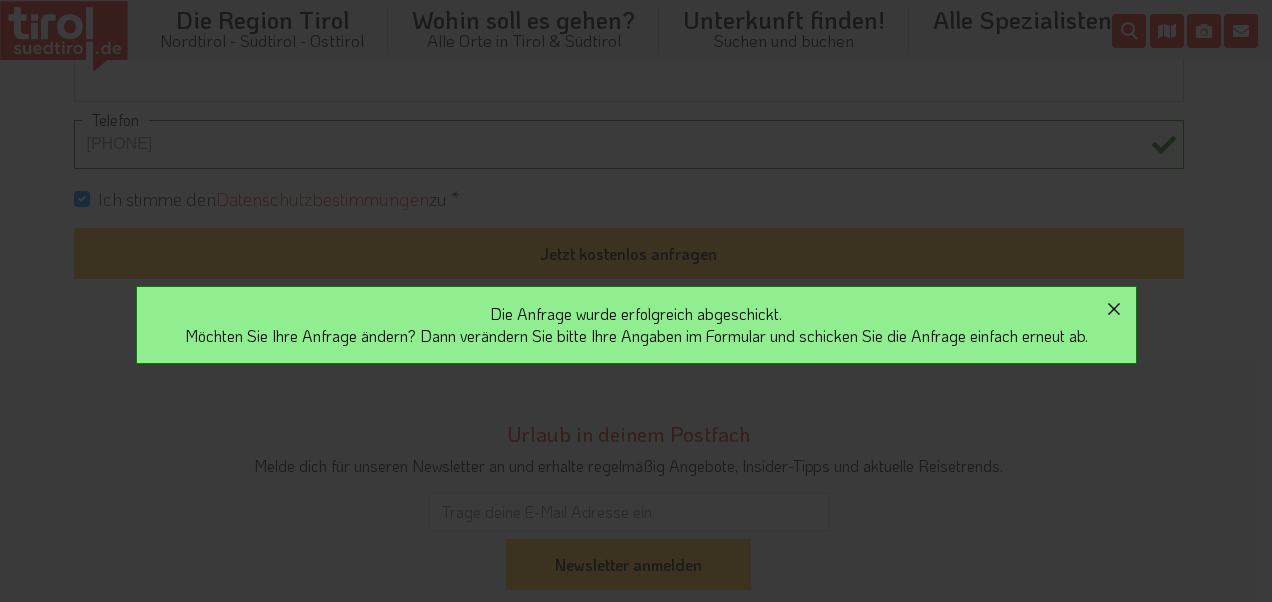 click 